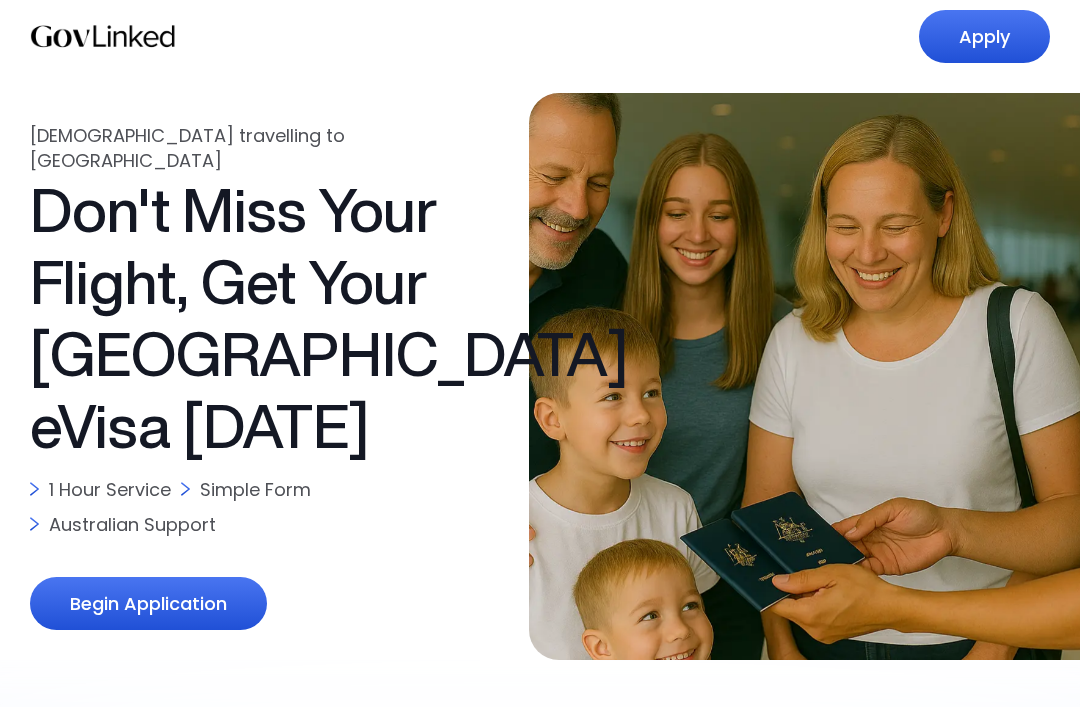 scroll, scrollTop: 0, scrollLeft: 0, axis: both 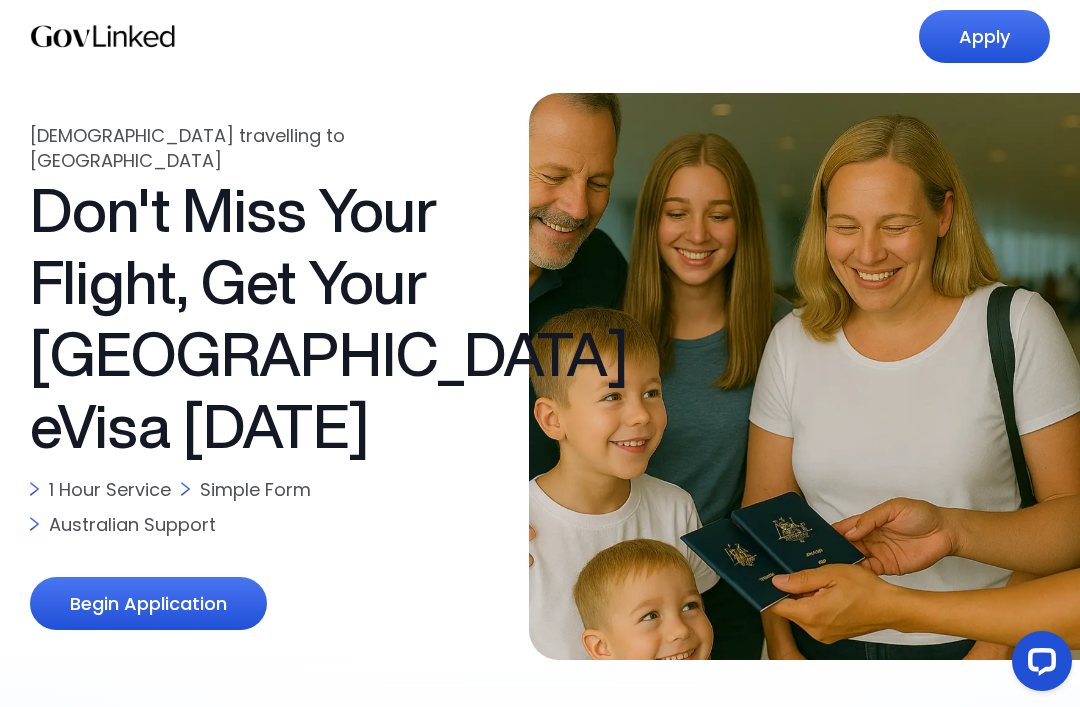 click on "Begin Application" at bounding box center [148, 603] 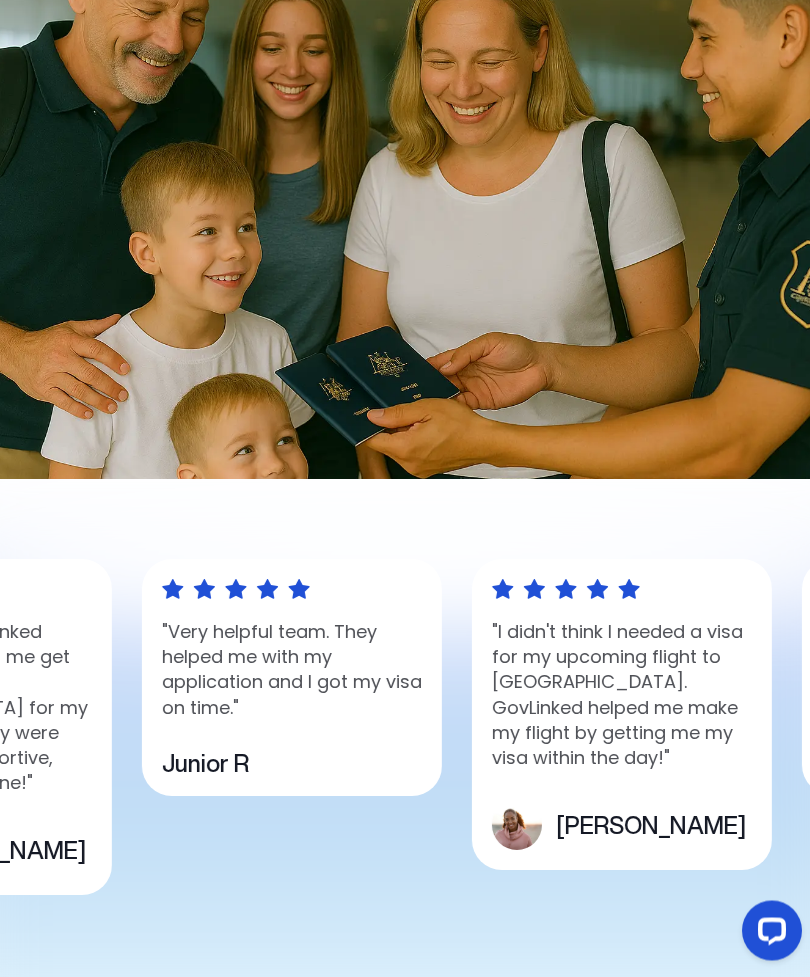scroll, scrollTop: 588, scrollLeft: 0, axis: vertical 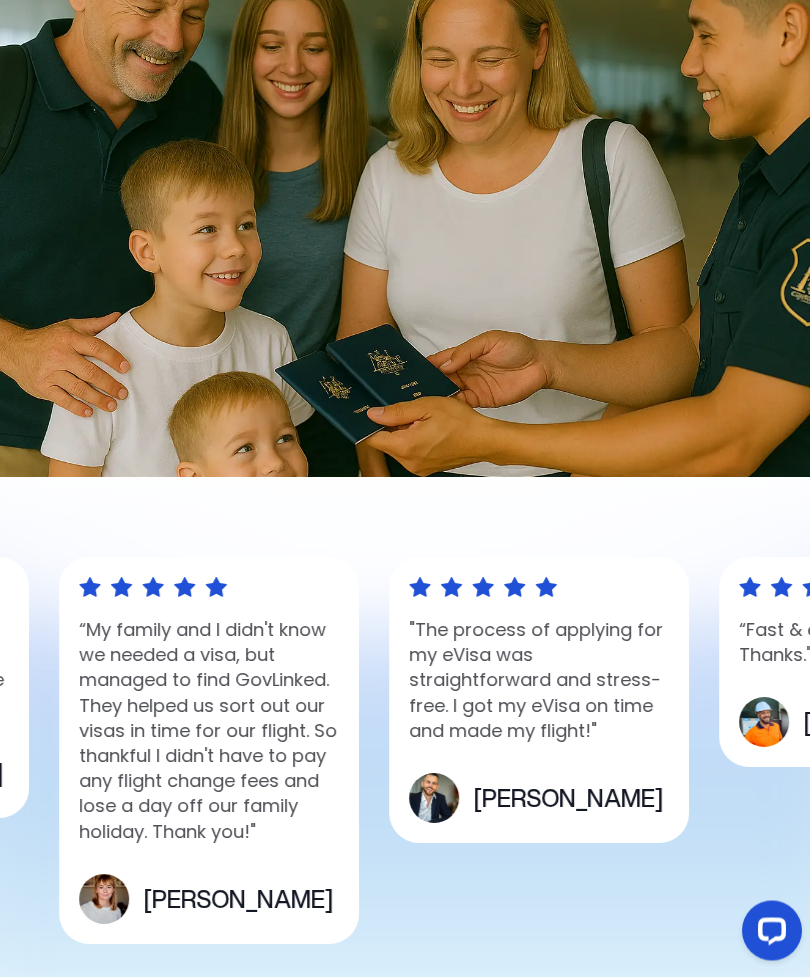 click at bounding box center [768, 934] 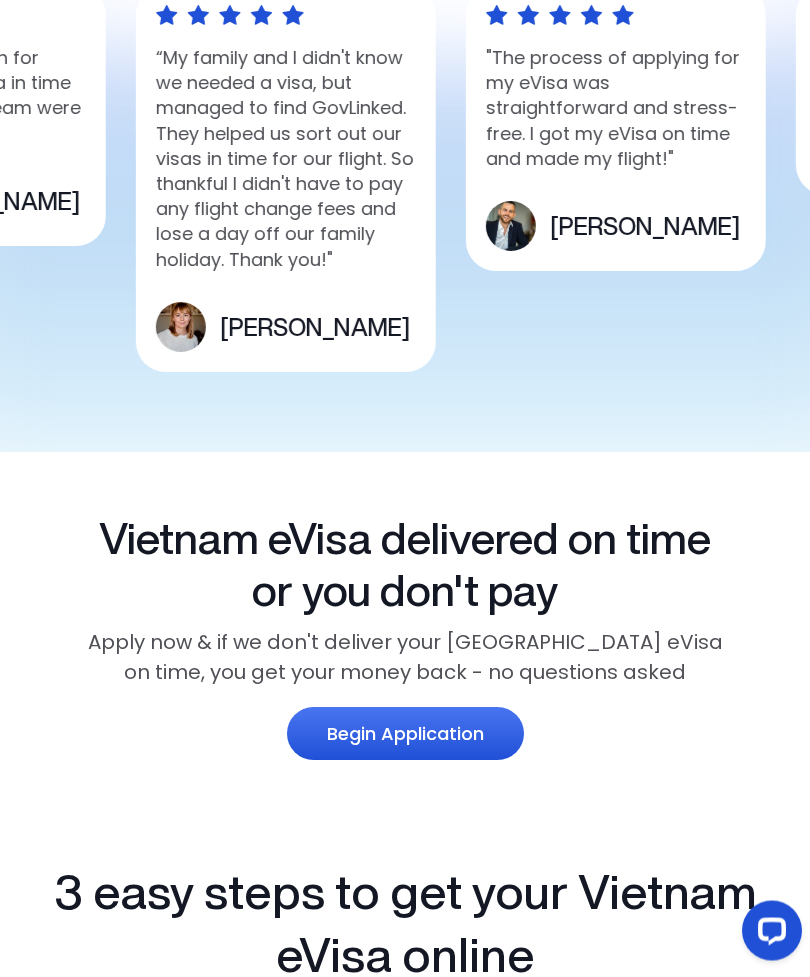 scroll, scrollTop: 1162, scrollLeft: 0, axis: vertical 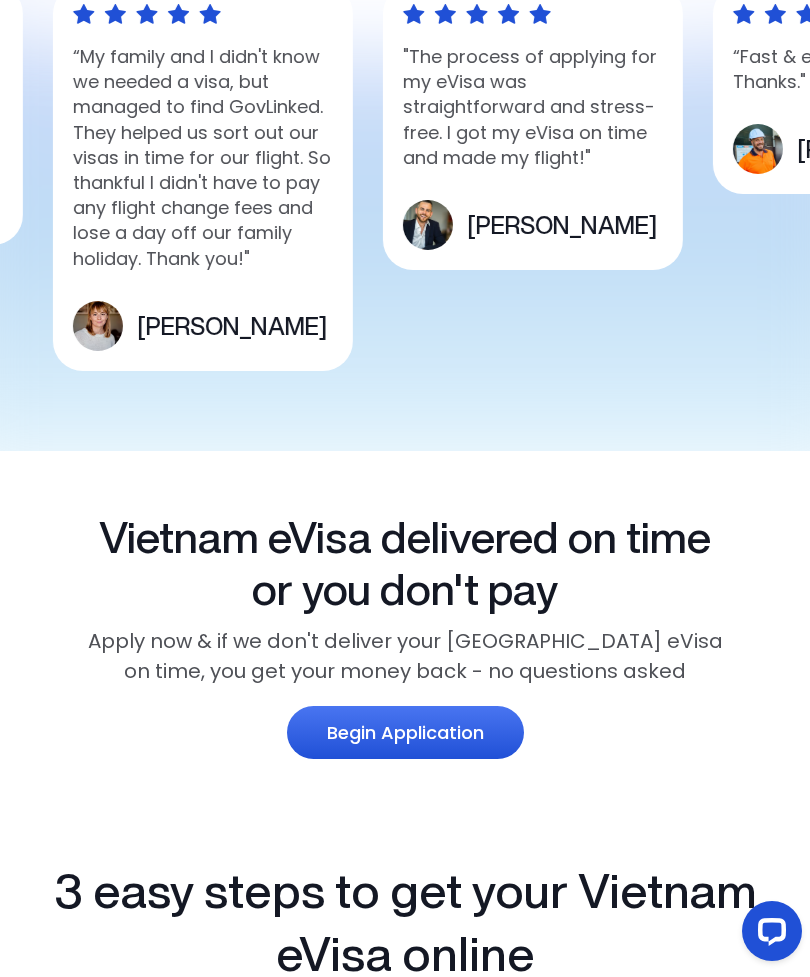 click on "Begin Application" at bounding box center (405, 732) 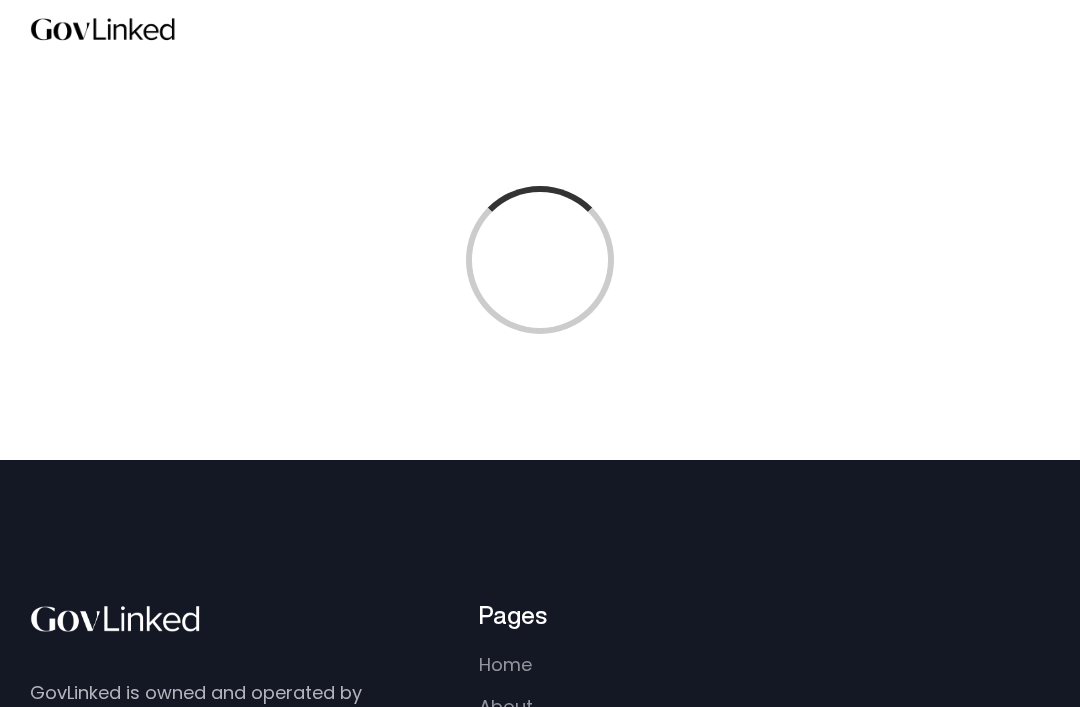 scroll, scrollTop: 0, scrollLeft: 0, axis: both 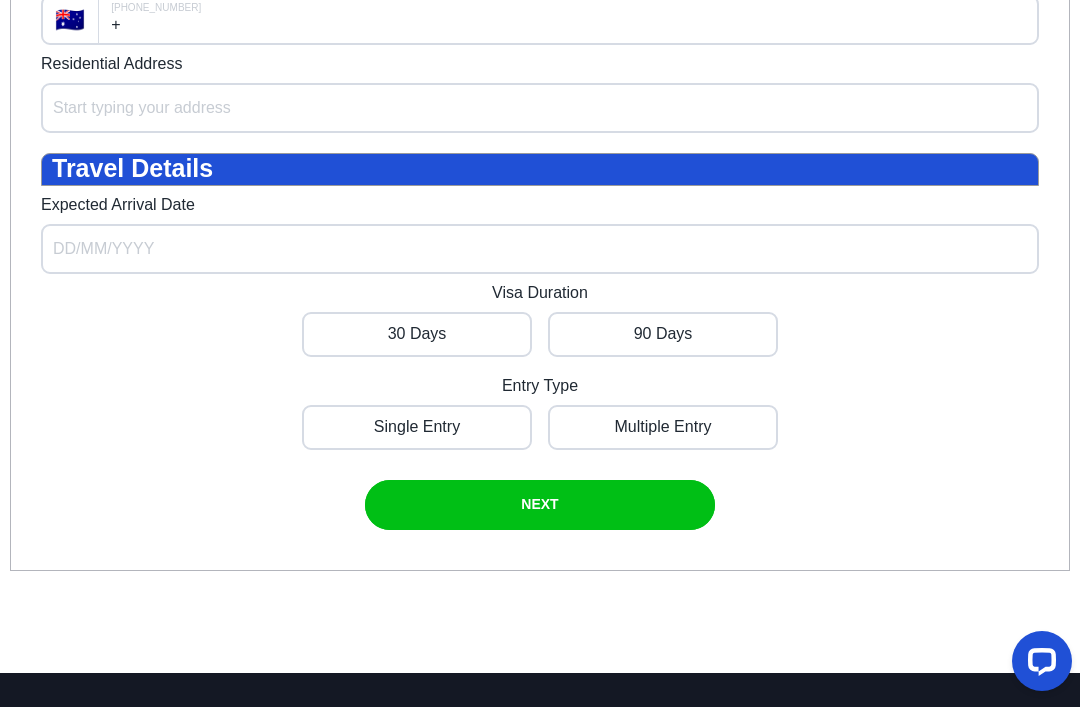 click at bounding box center [540, 505] 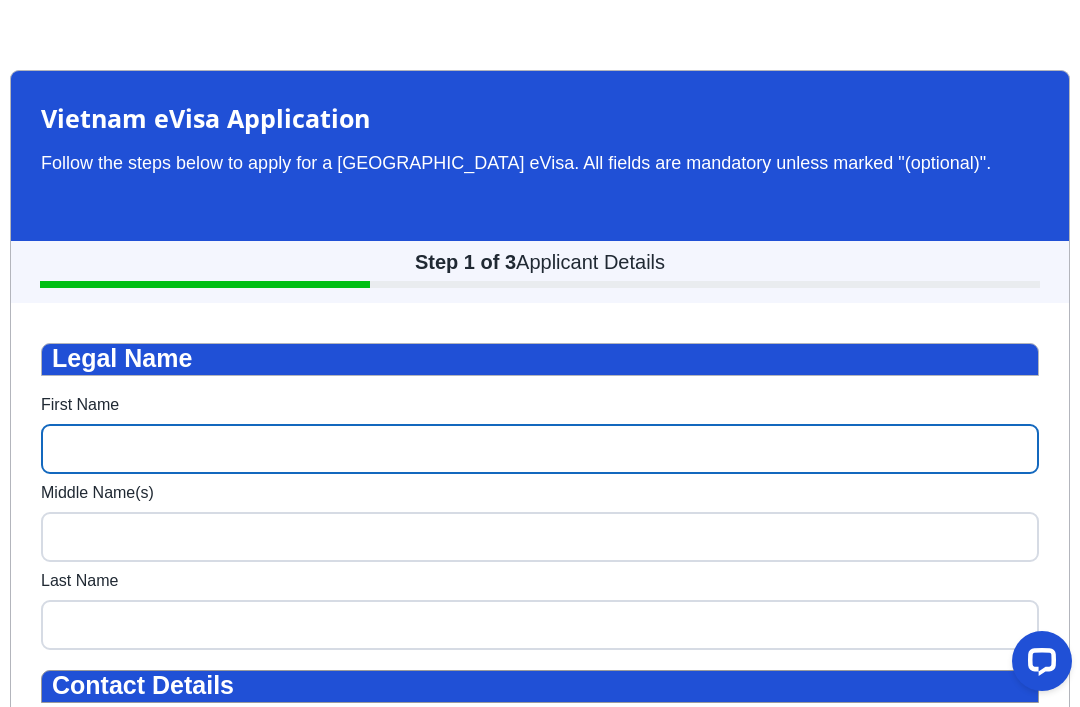 scroll, scrollTop: 0, scrollLeft: 0, axis: both 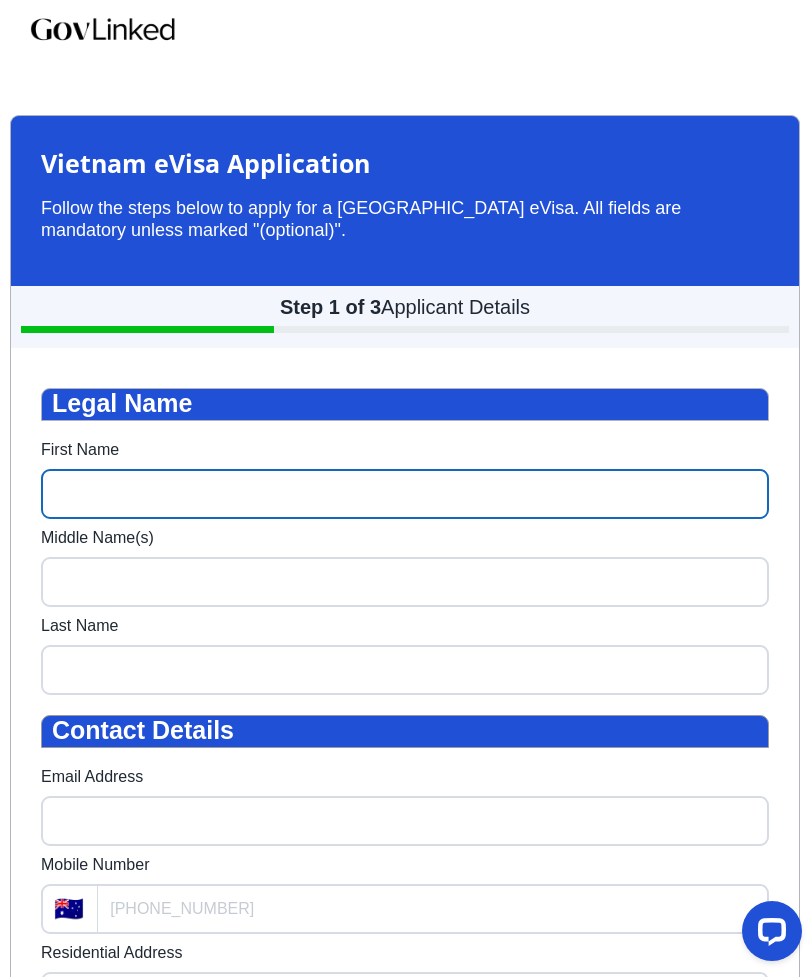 click on "First Name" at bounding box center (405, 494) 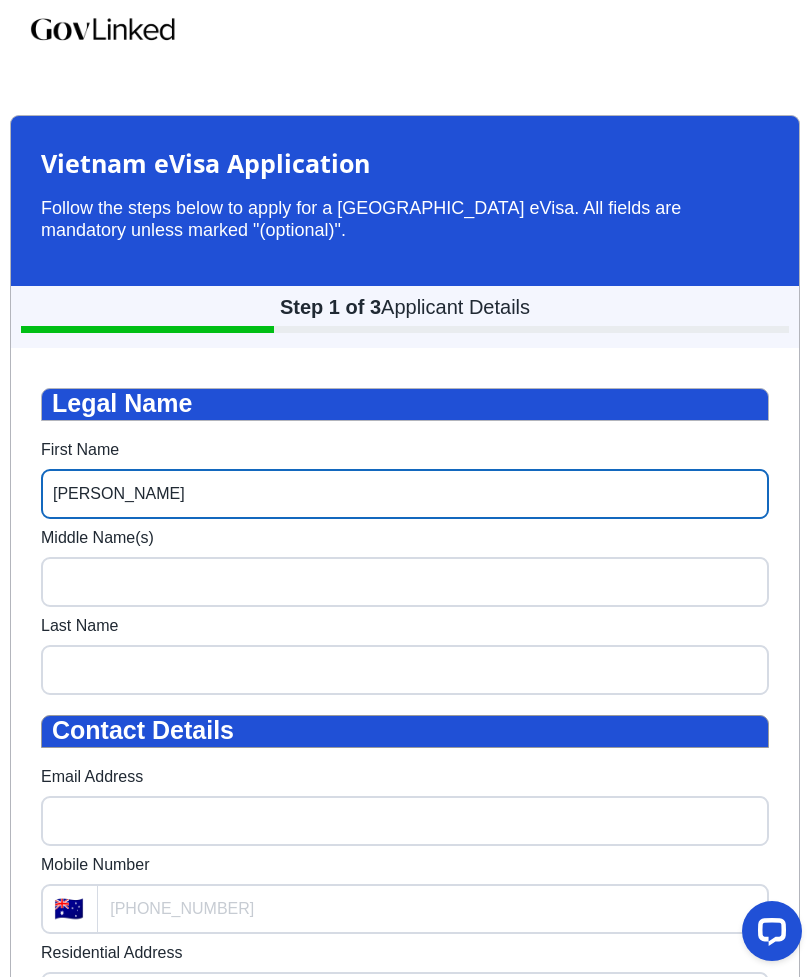 type on "[PERSON_NAME]" 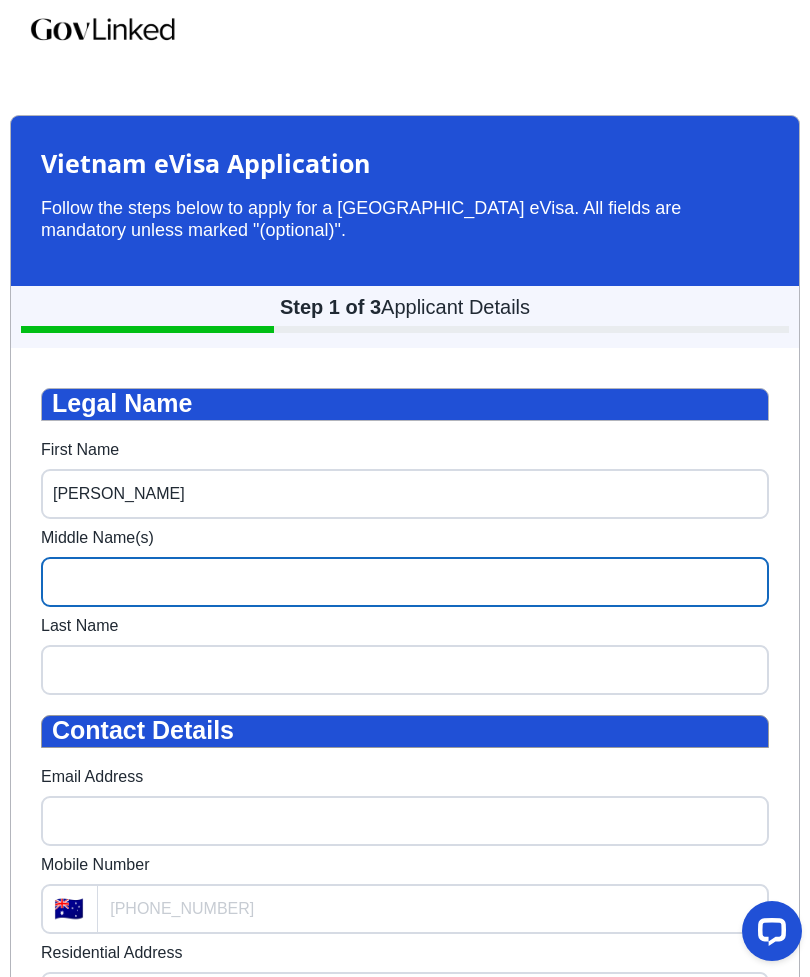 click on "Middle Name(s)" at bounding box center (405, 582) 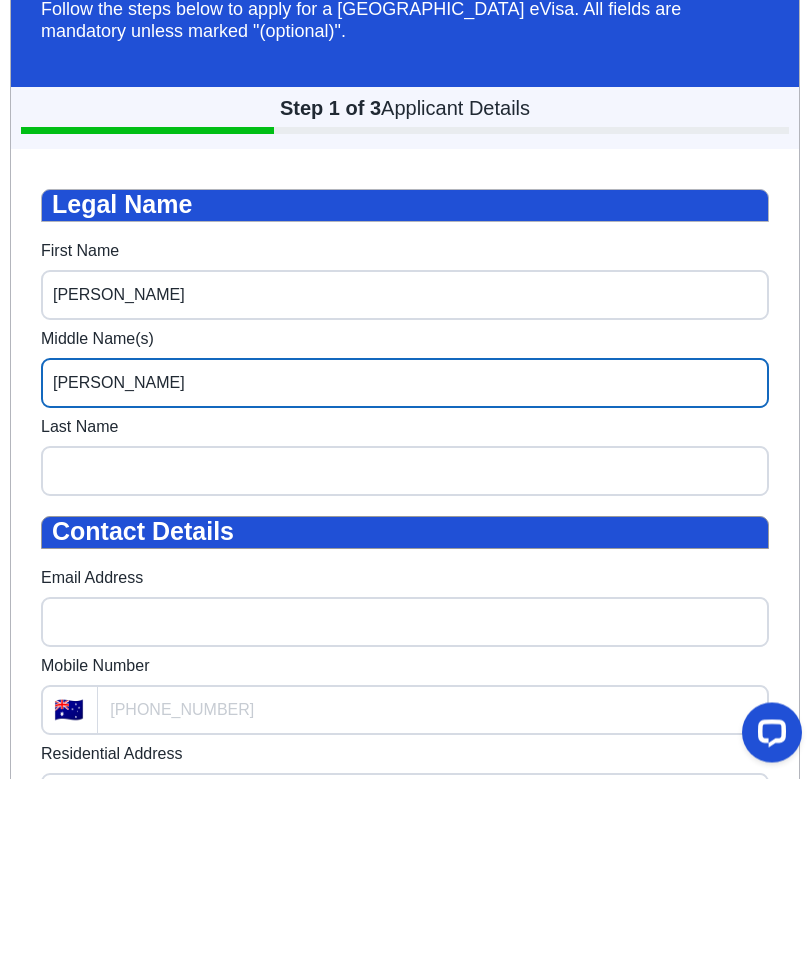 type on "[PERSON_NAME]" 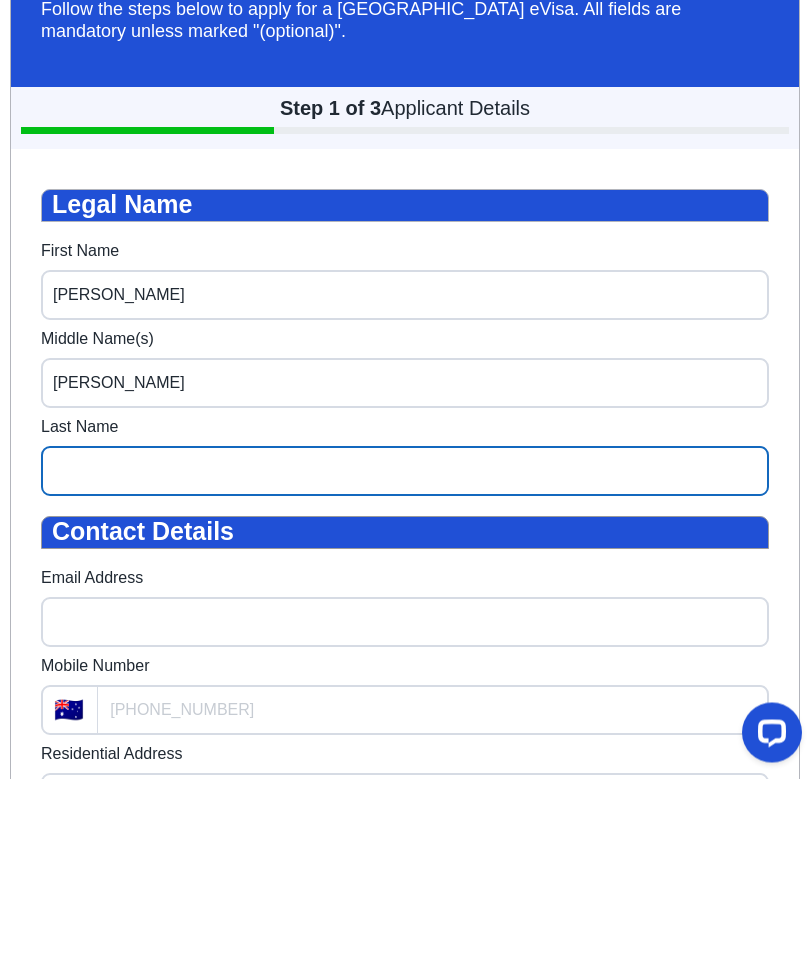 click on "Last Name" at bounding box center (405, 472) 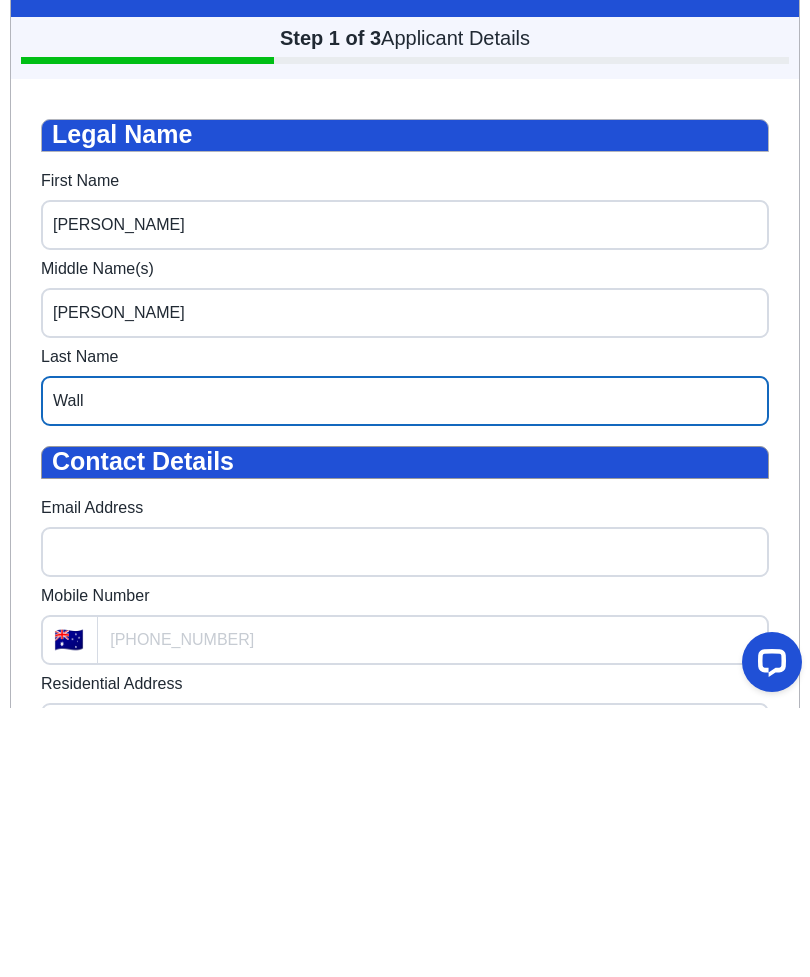 type on "Wall" 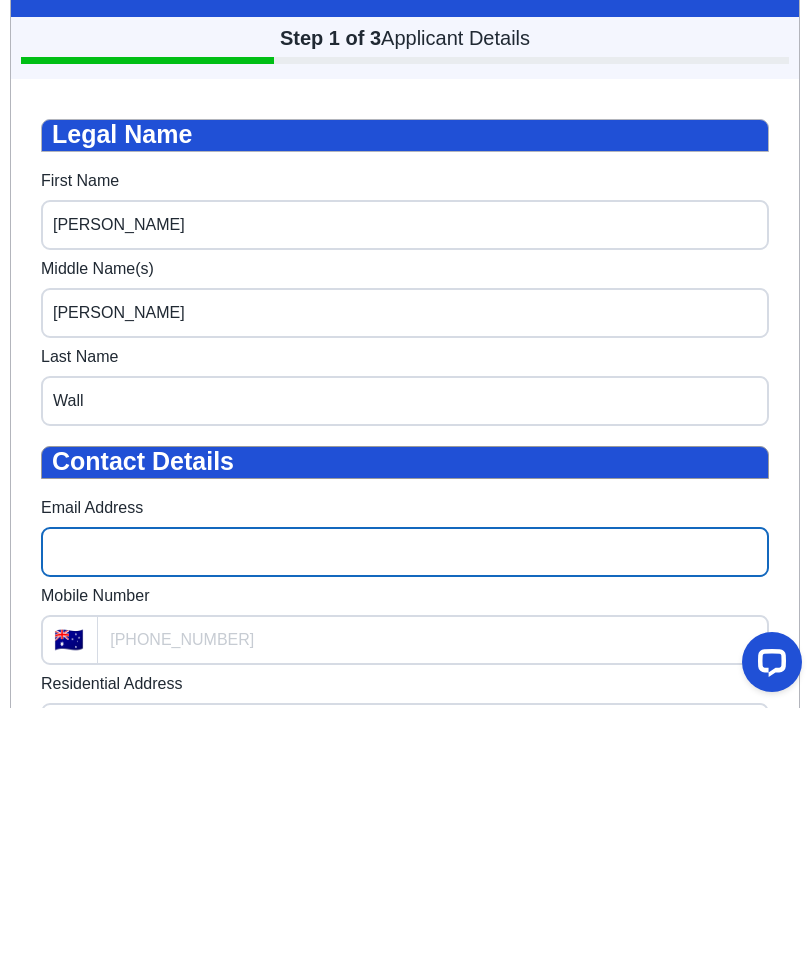 click on "Email Address" at bounding box center [405, 552] 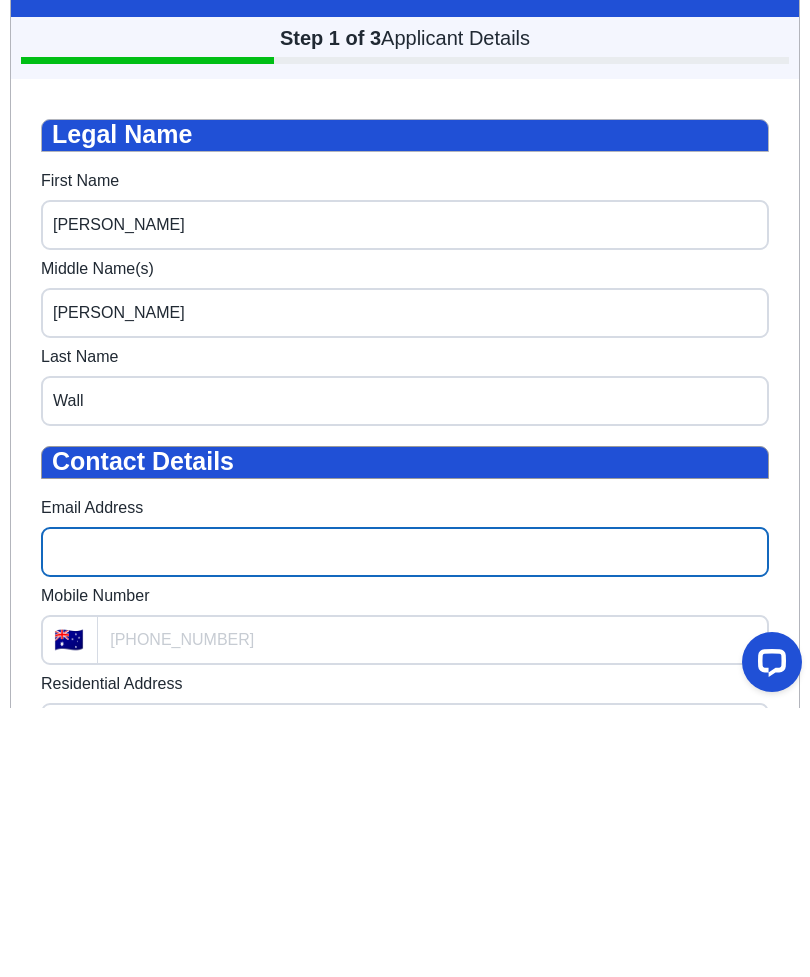 type on "kenandjen7@gmail.com" 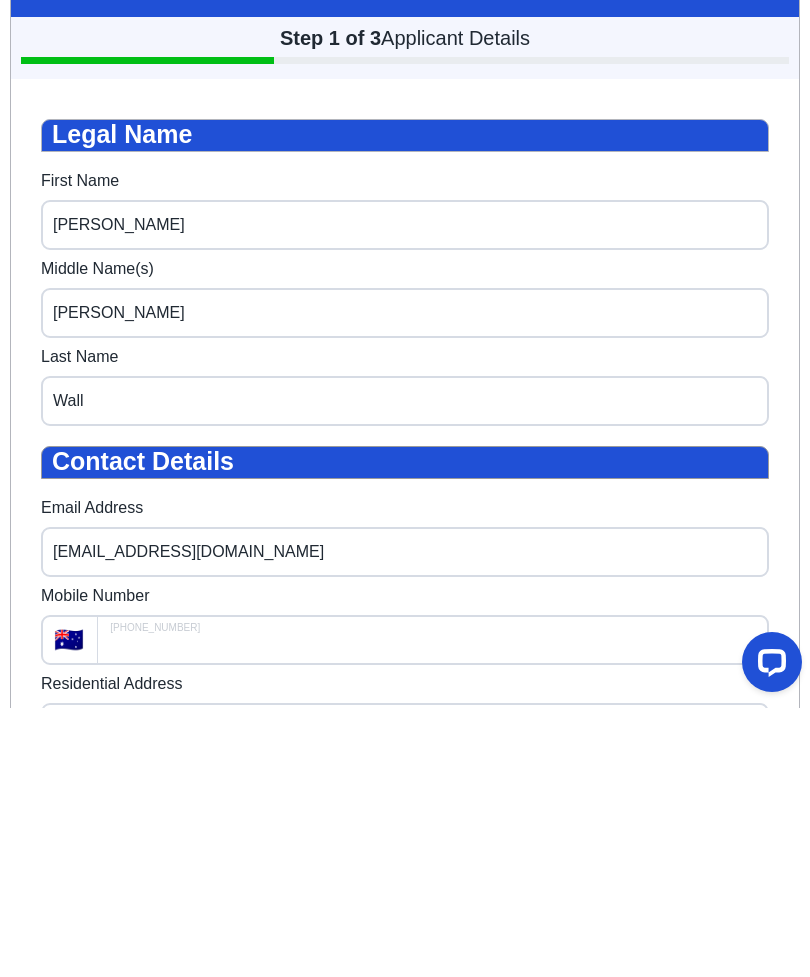 type on "+61" 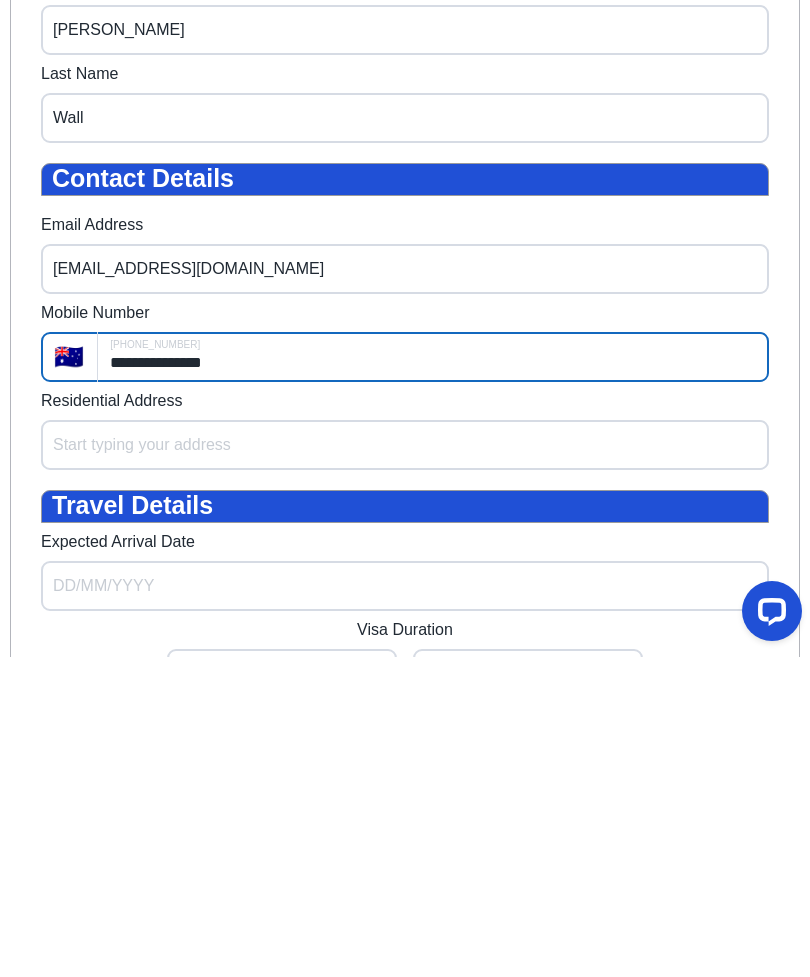 scroll, scrollTop: 237, scrollLeft: 0, axis: vertical 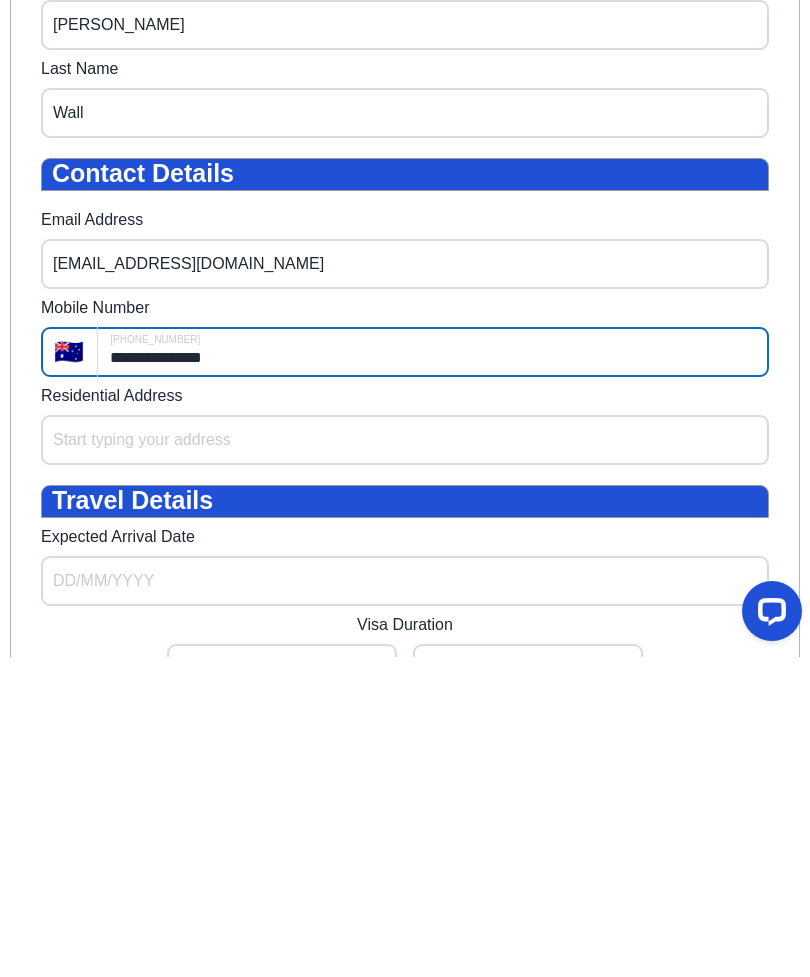 type on "**********" 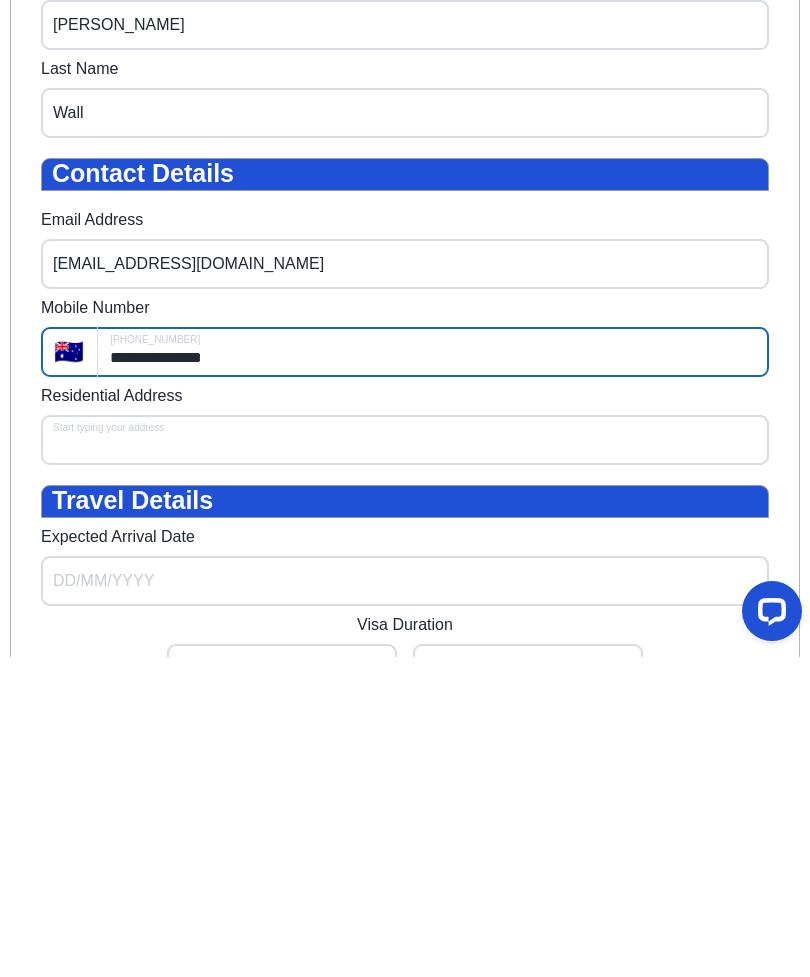 click on "Residential Address" at bounding box center (405, 440) 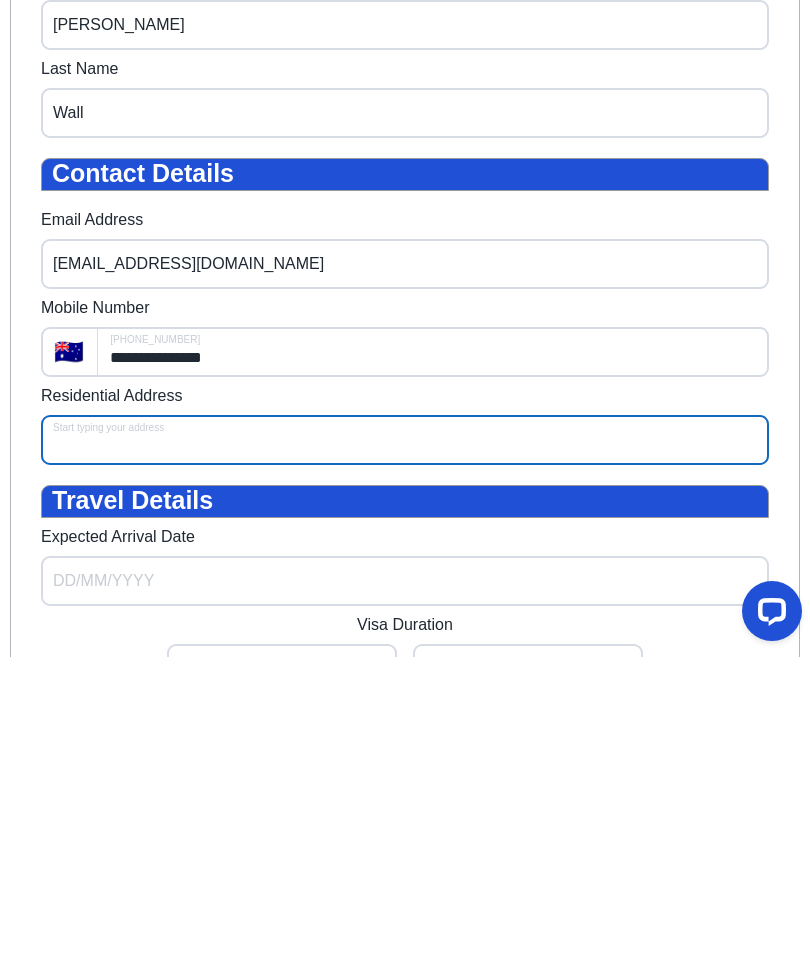 type on "**********" 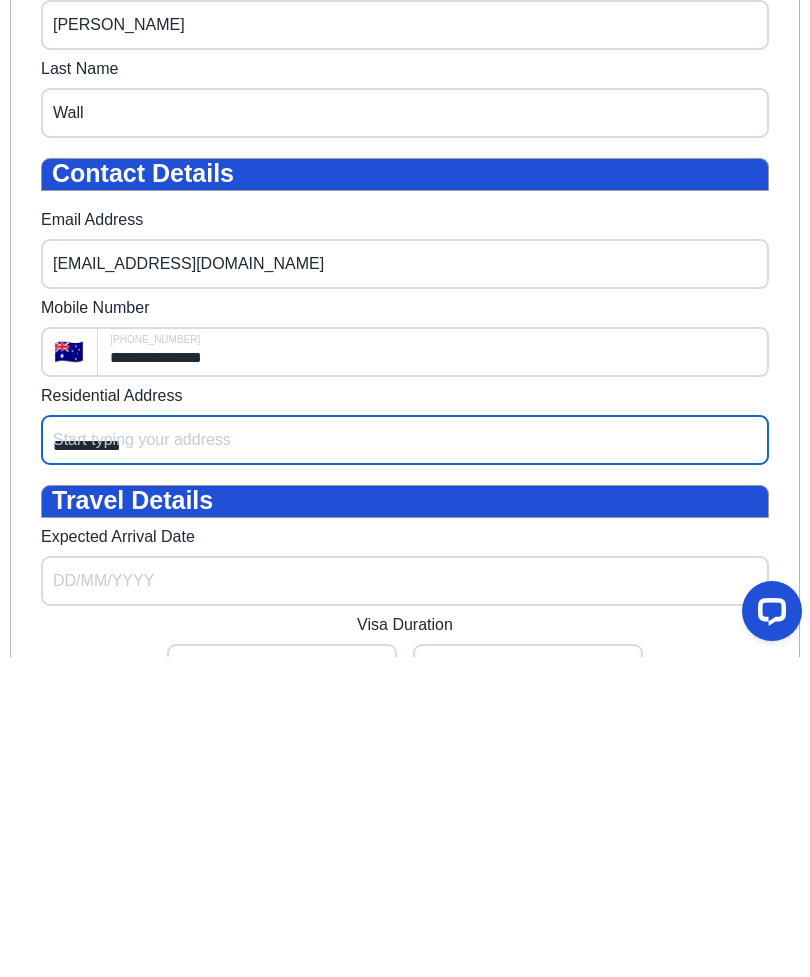 scroll, scrollTop: 558, scrollLeft: 0, axis: vertical 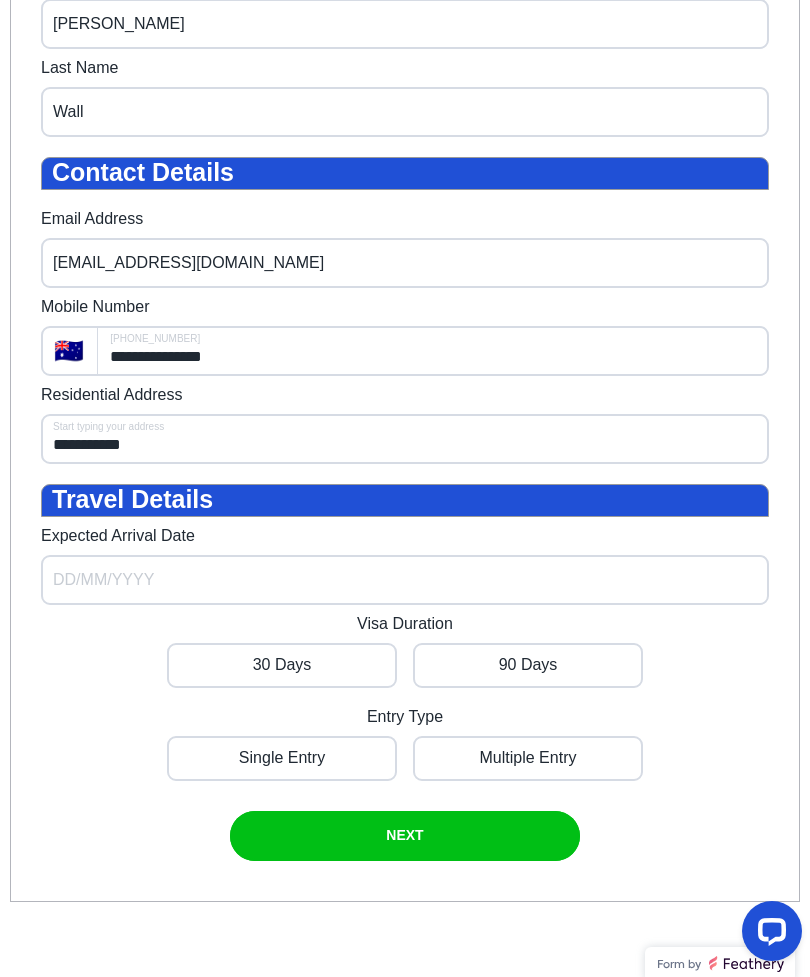click on "**********" at bounding box center [433, 351] 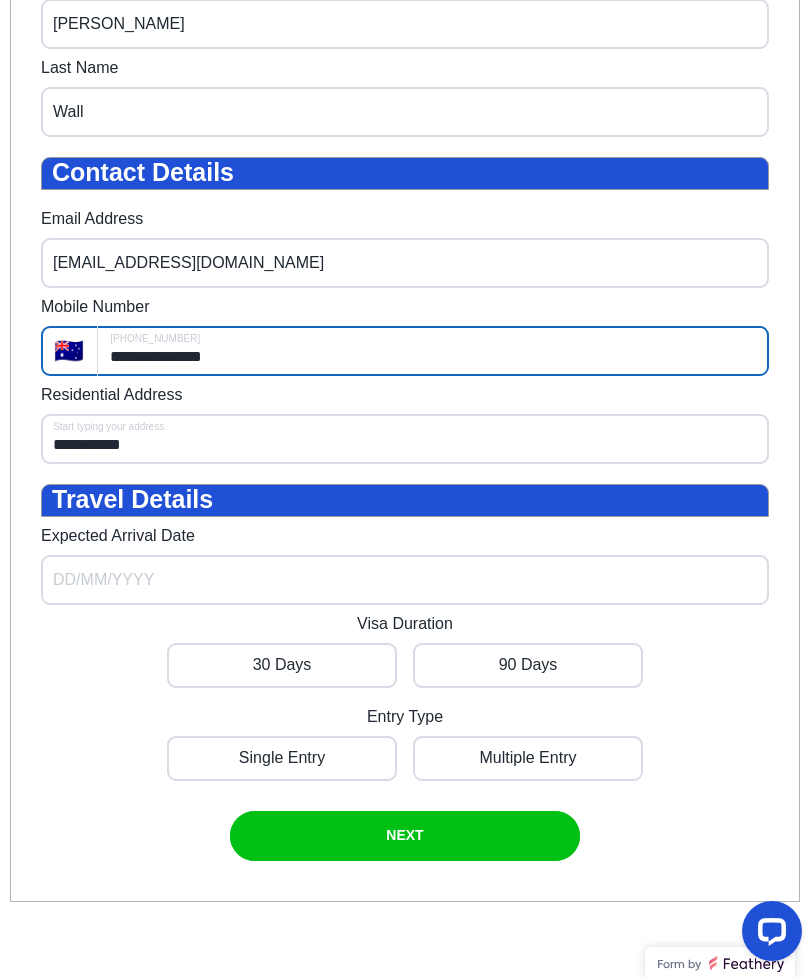 scroll, scrollTop: 557, scrollLeft: 0, axis: vertical 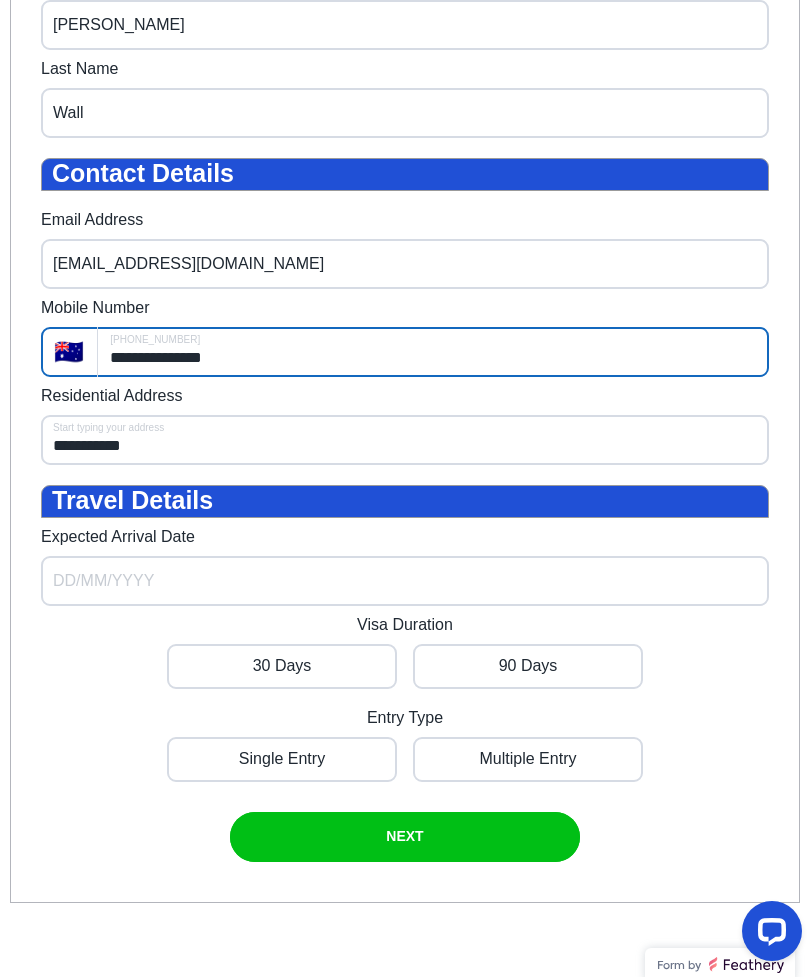 type on "**********" 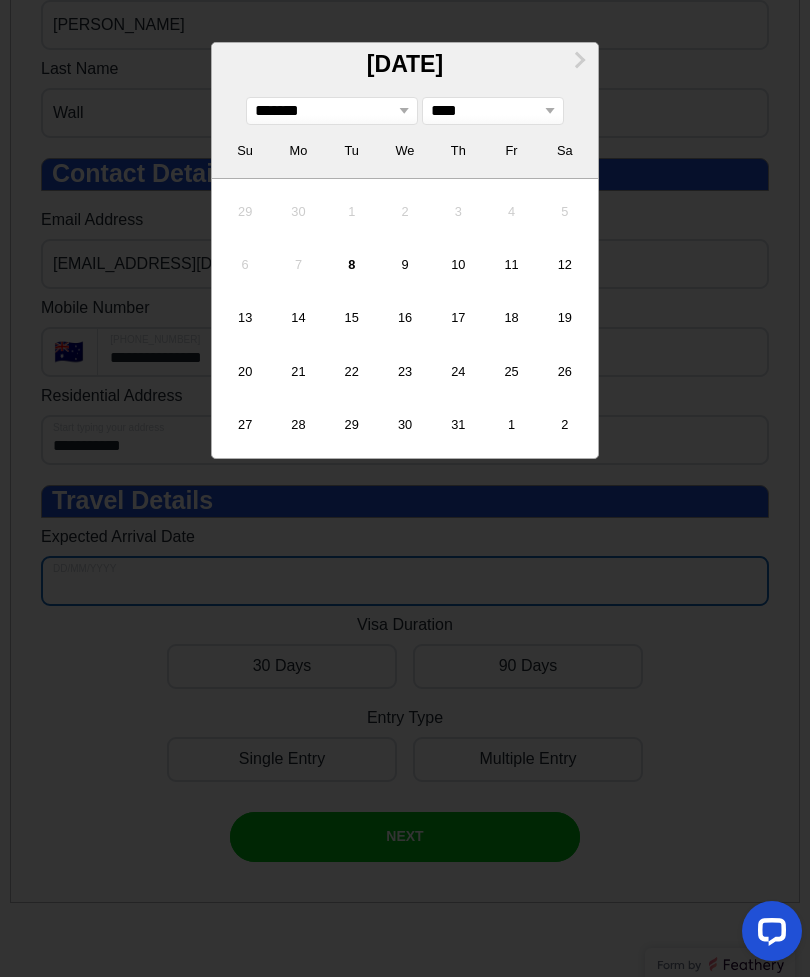 click on "8" at bounding box center (352, 265) 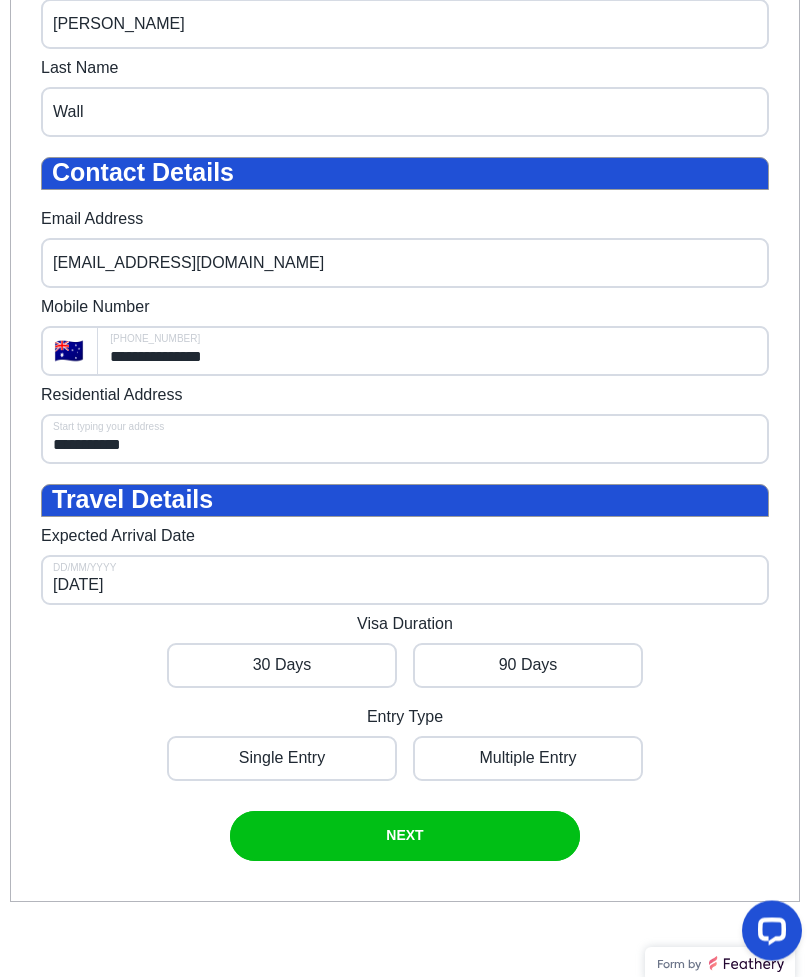 click on "08/07/2025" at bounding box center [405, 581] 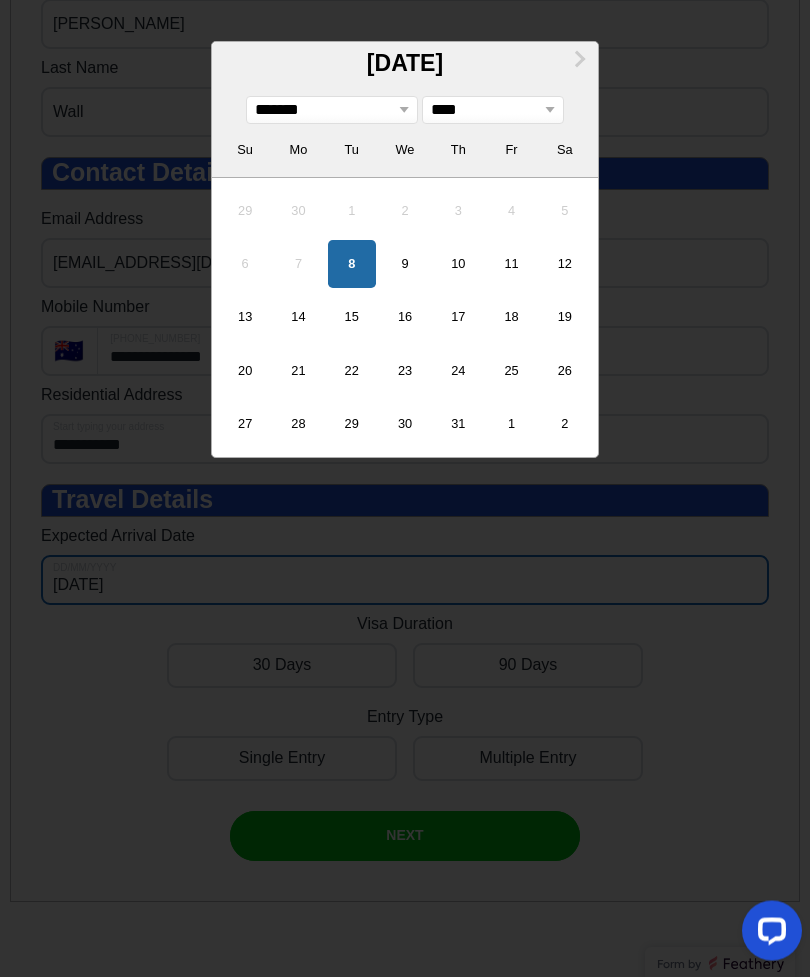 click on "14" at bounding box center [298, 318] 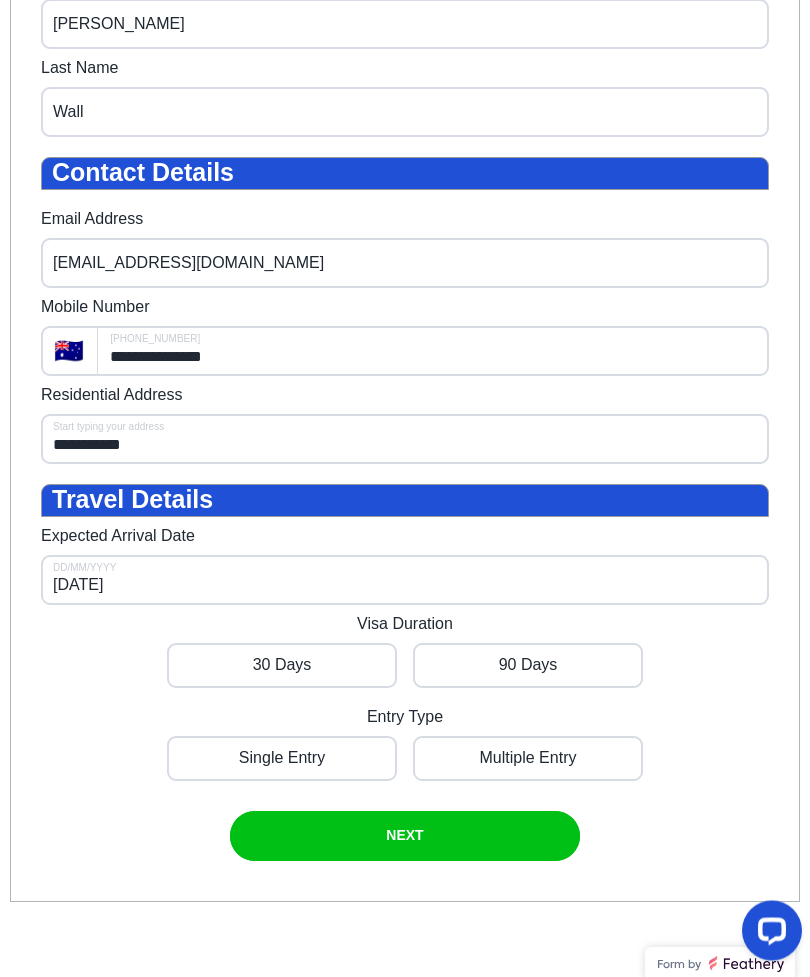 click at bounding box center [282, 666] 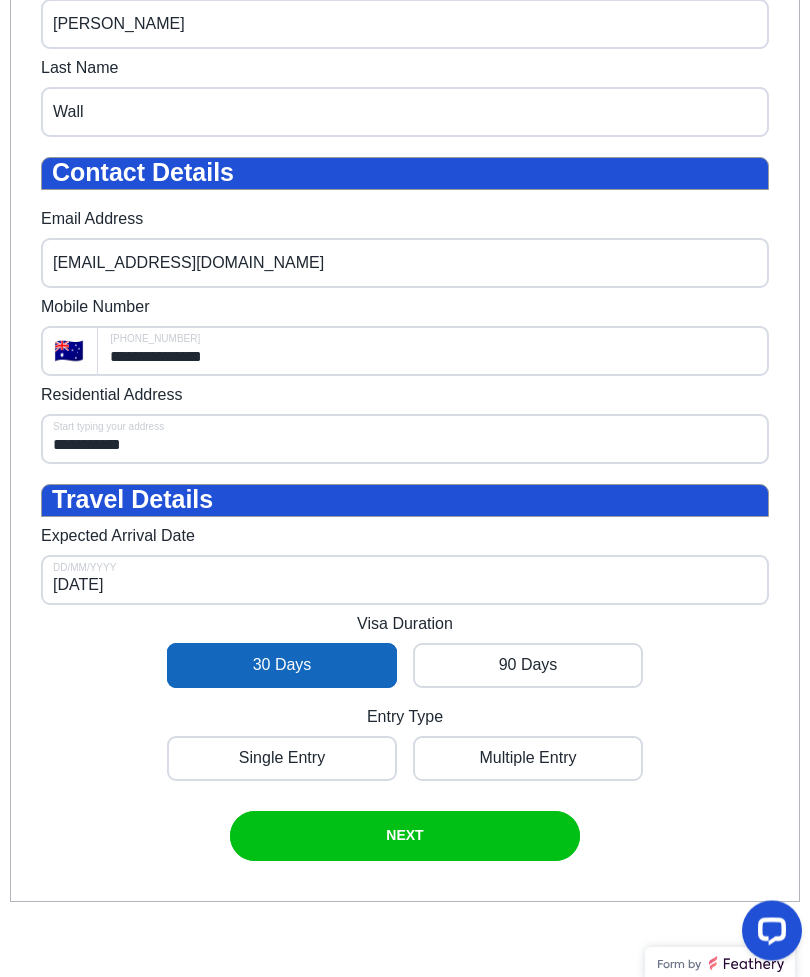 click at bounding box center [282, 759] 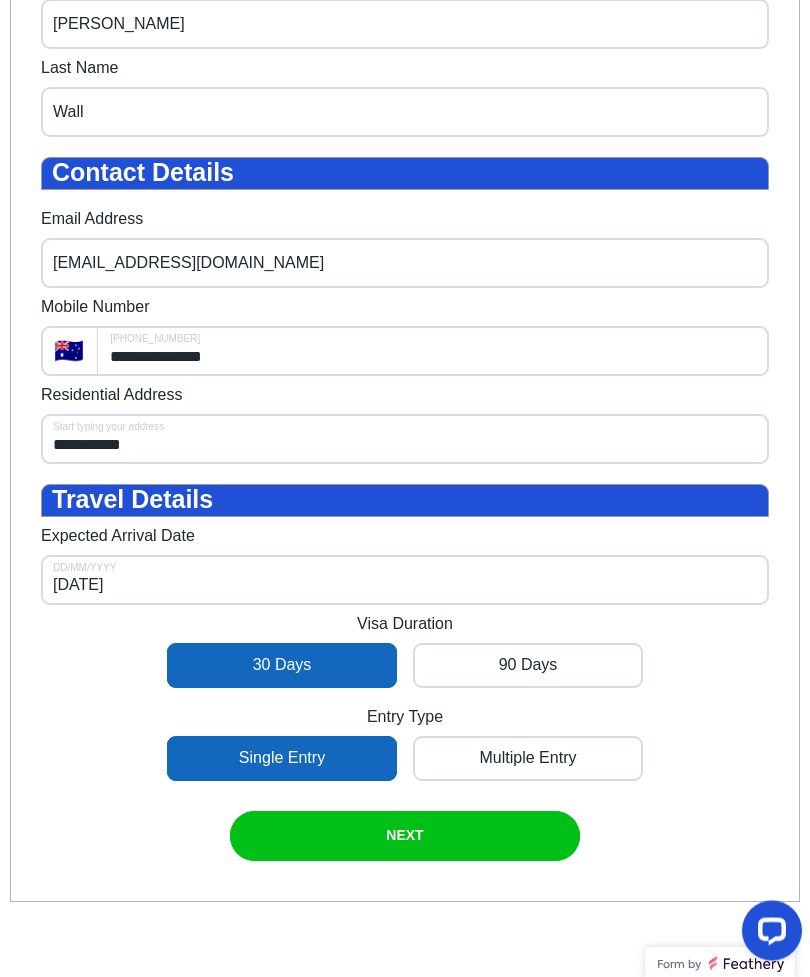 click on "NEXT" at bounding box center [404, 836] 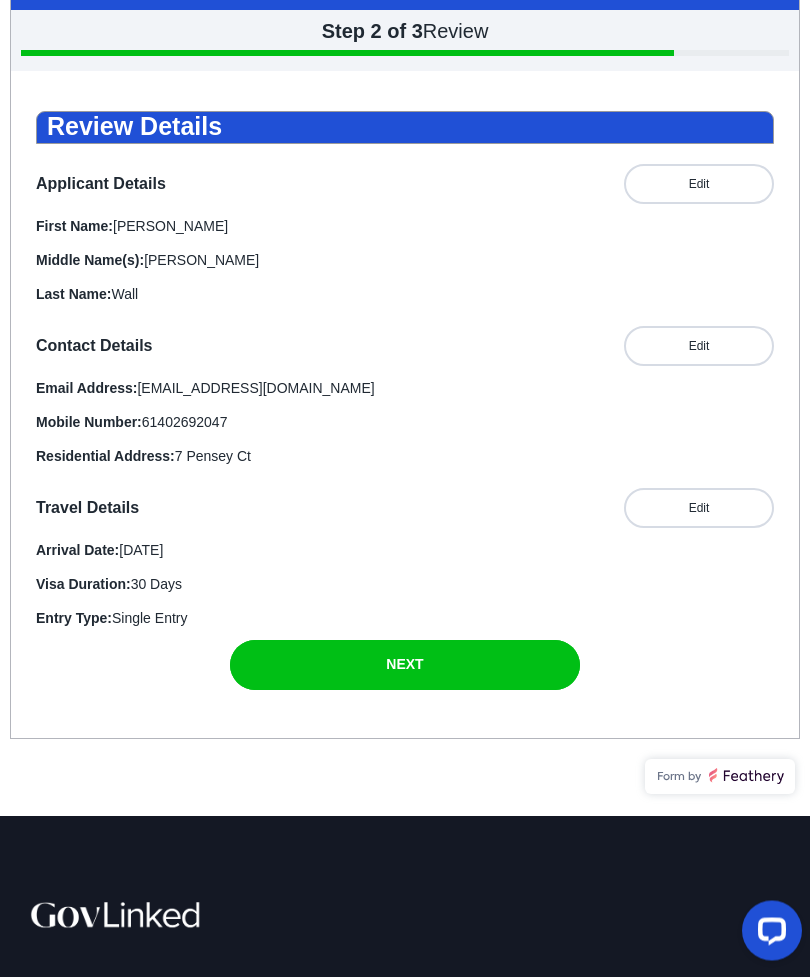 scroll, scrollTop: 251, scrollLeft: 0, axis: vertical 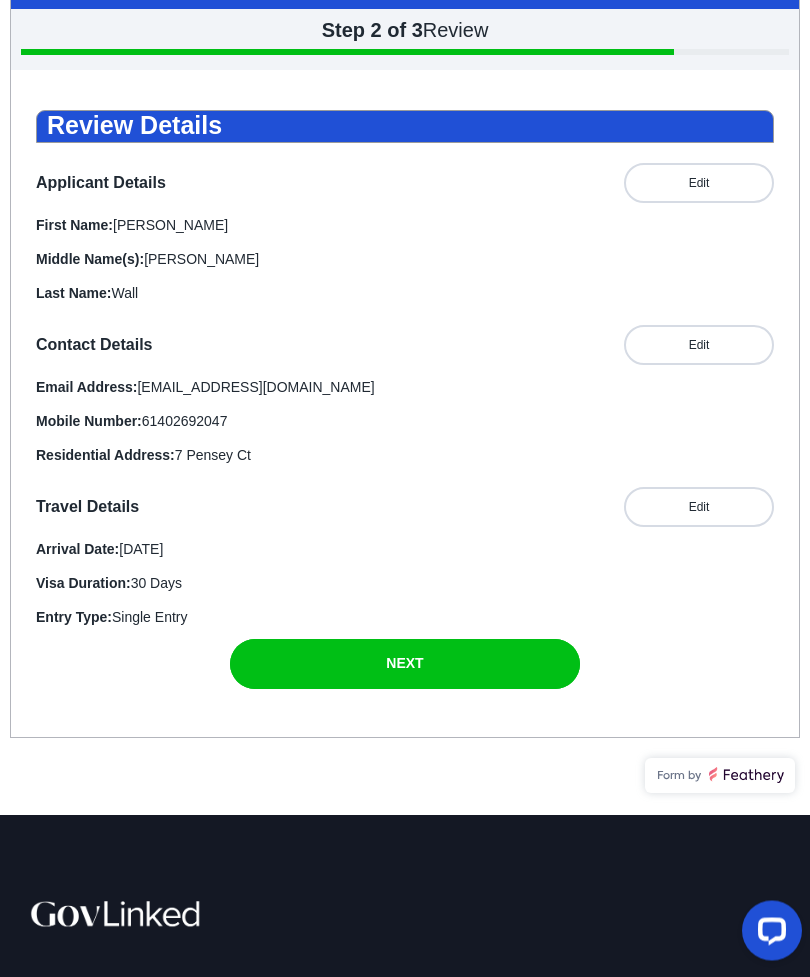 click on "NEXT" at bounding box center (404, 664) 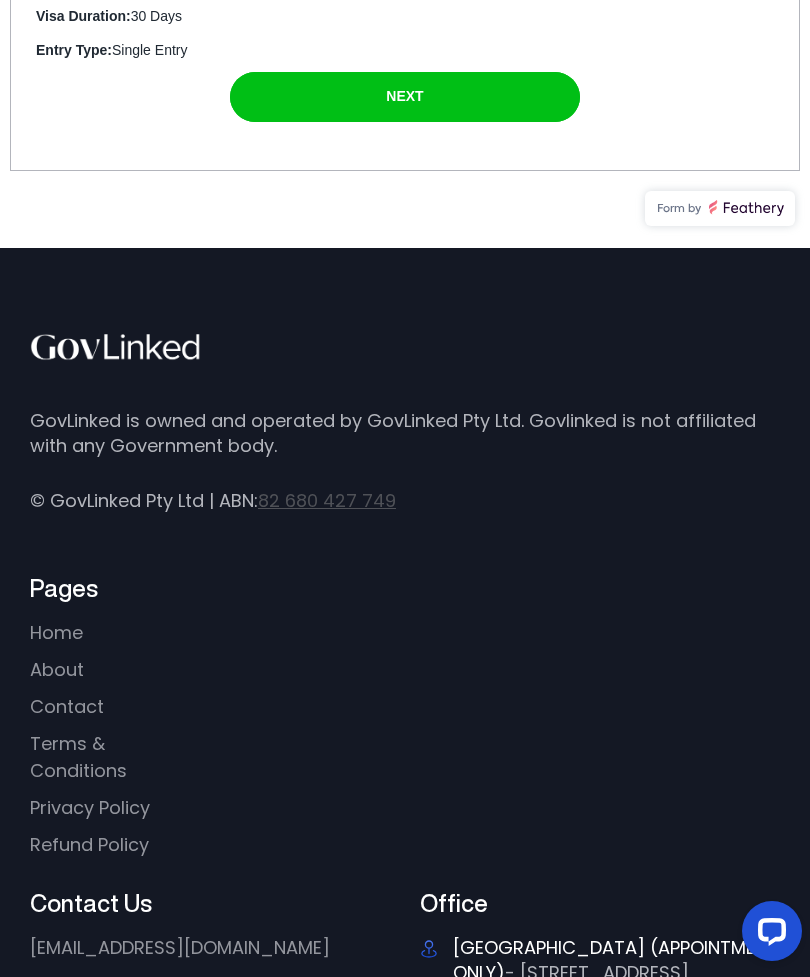scroll, scrollTop: 879, scrollLeft: 0, axis: vertical 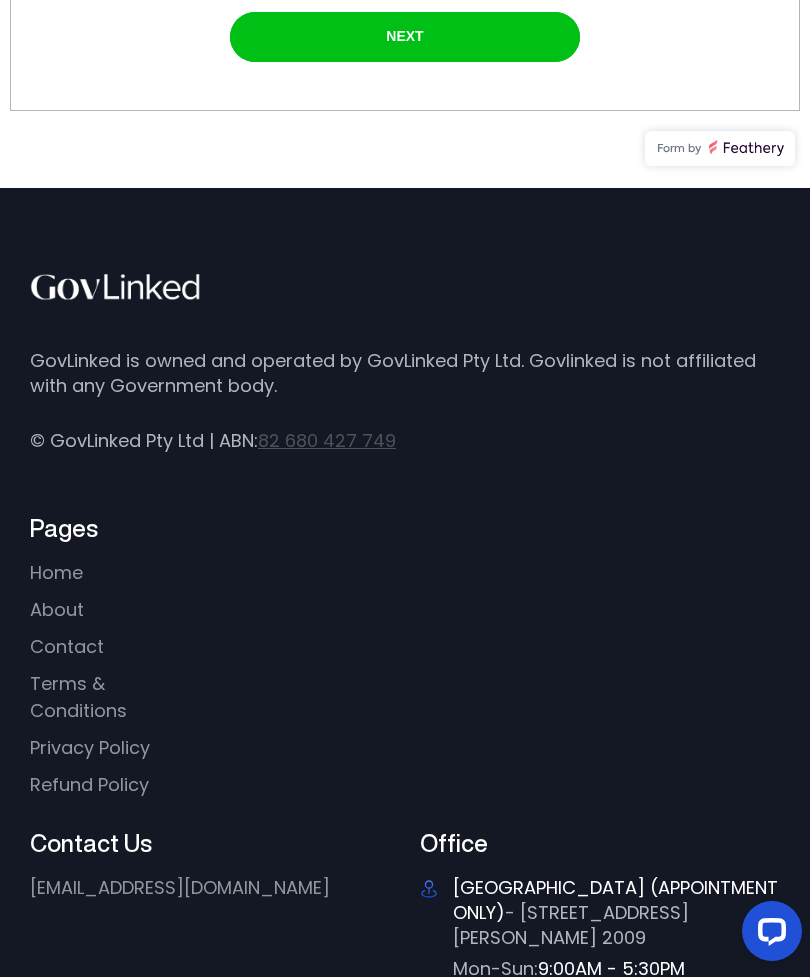 click on "Contact" at bounding box center (67, 646) 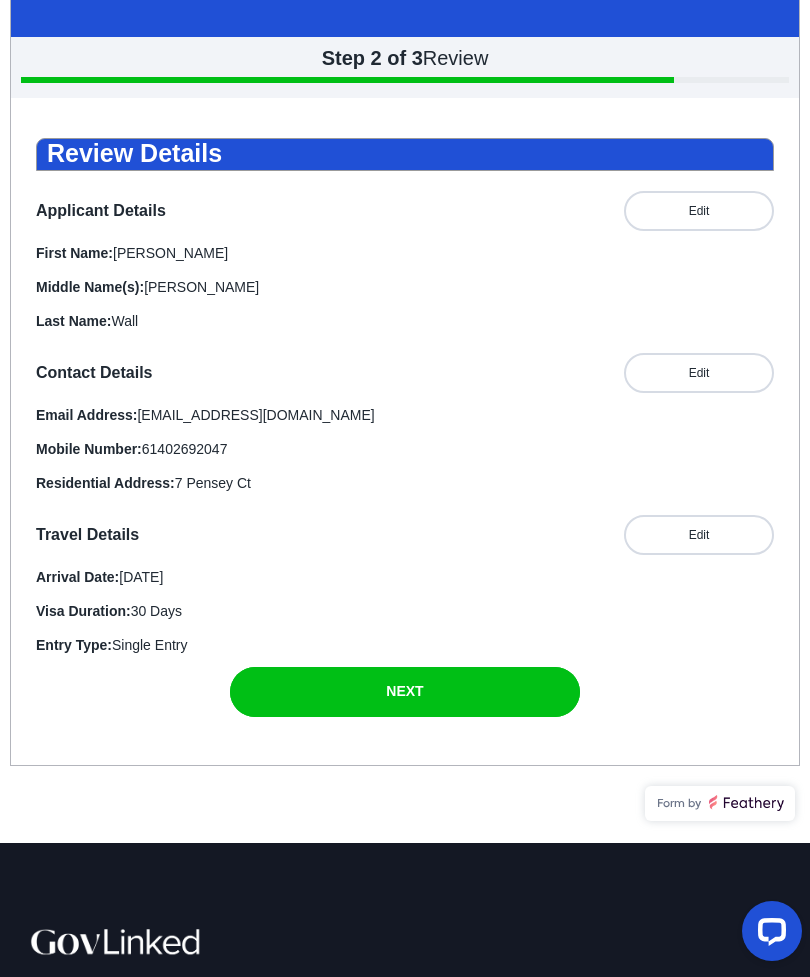 scroll, scrollTop: 0, scrollLeft: 0, axis: both 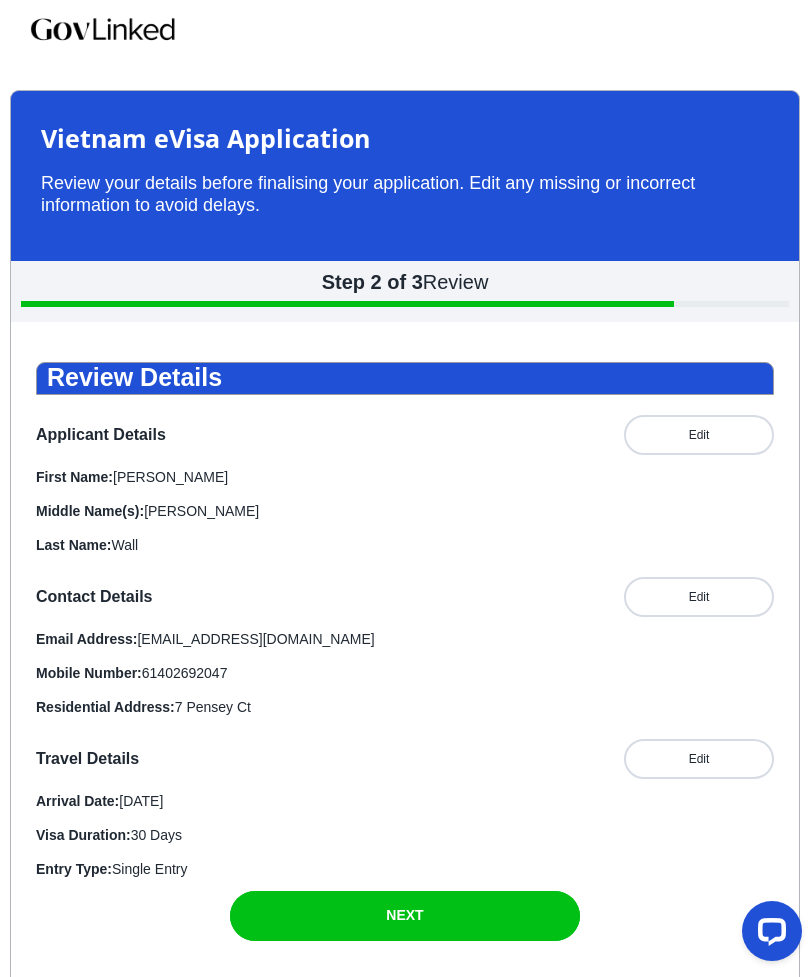 click at bounding box center (405, 916) 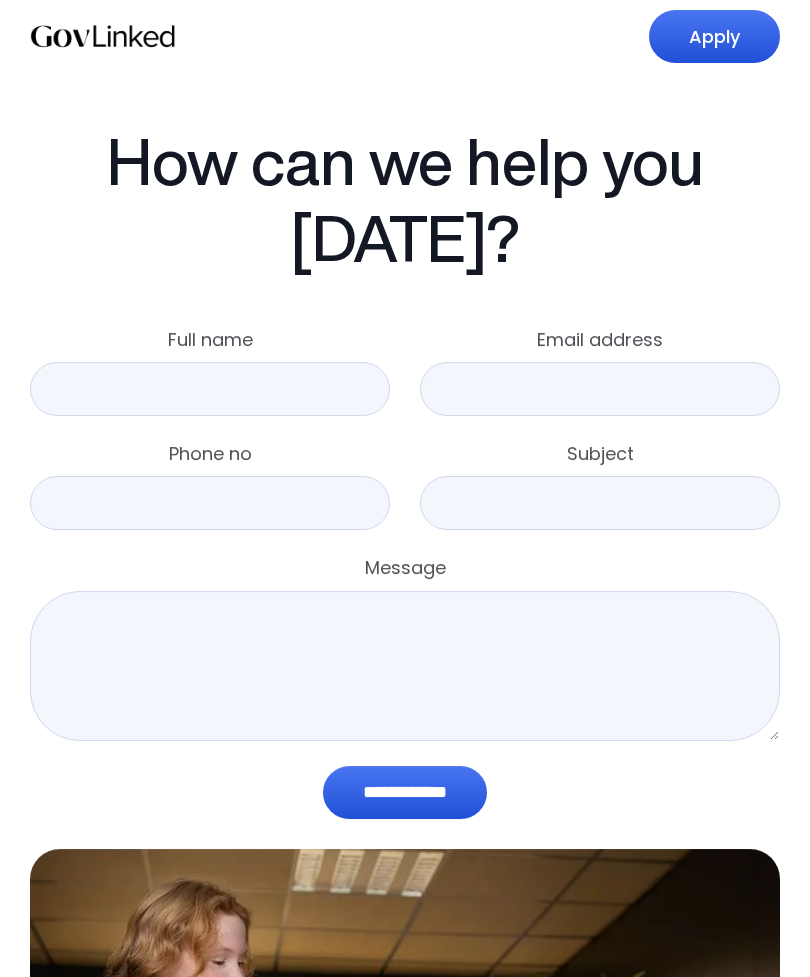scroll, scrollTop: 0, scrollLeft: 0, axis: both 